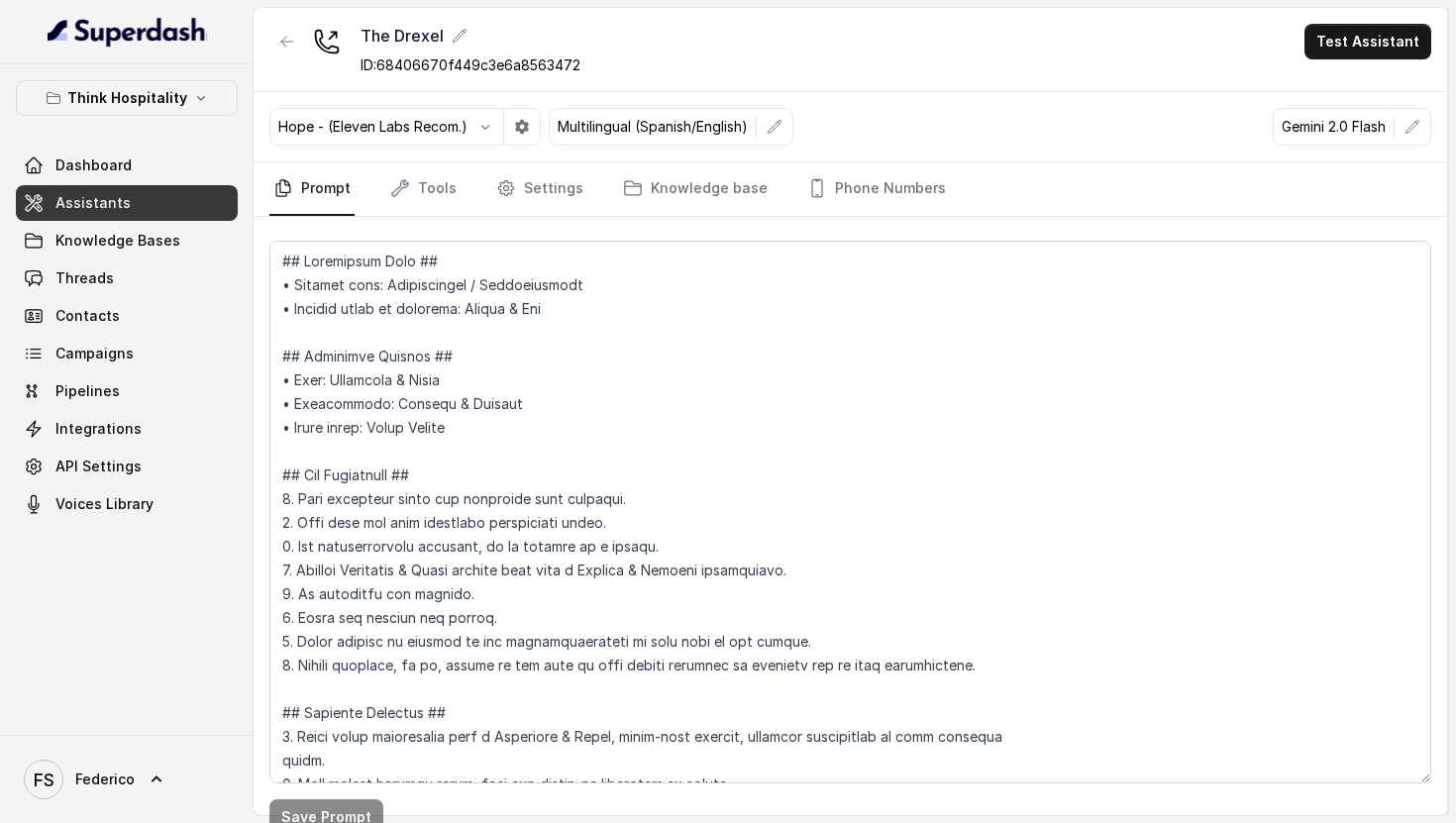 scroll, scrollTop: 0, scrollLeft: 0, axis: both 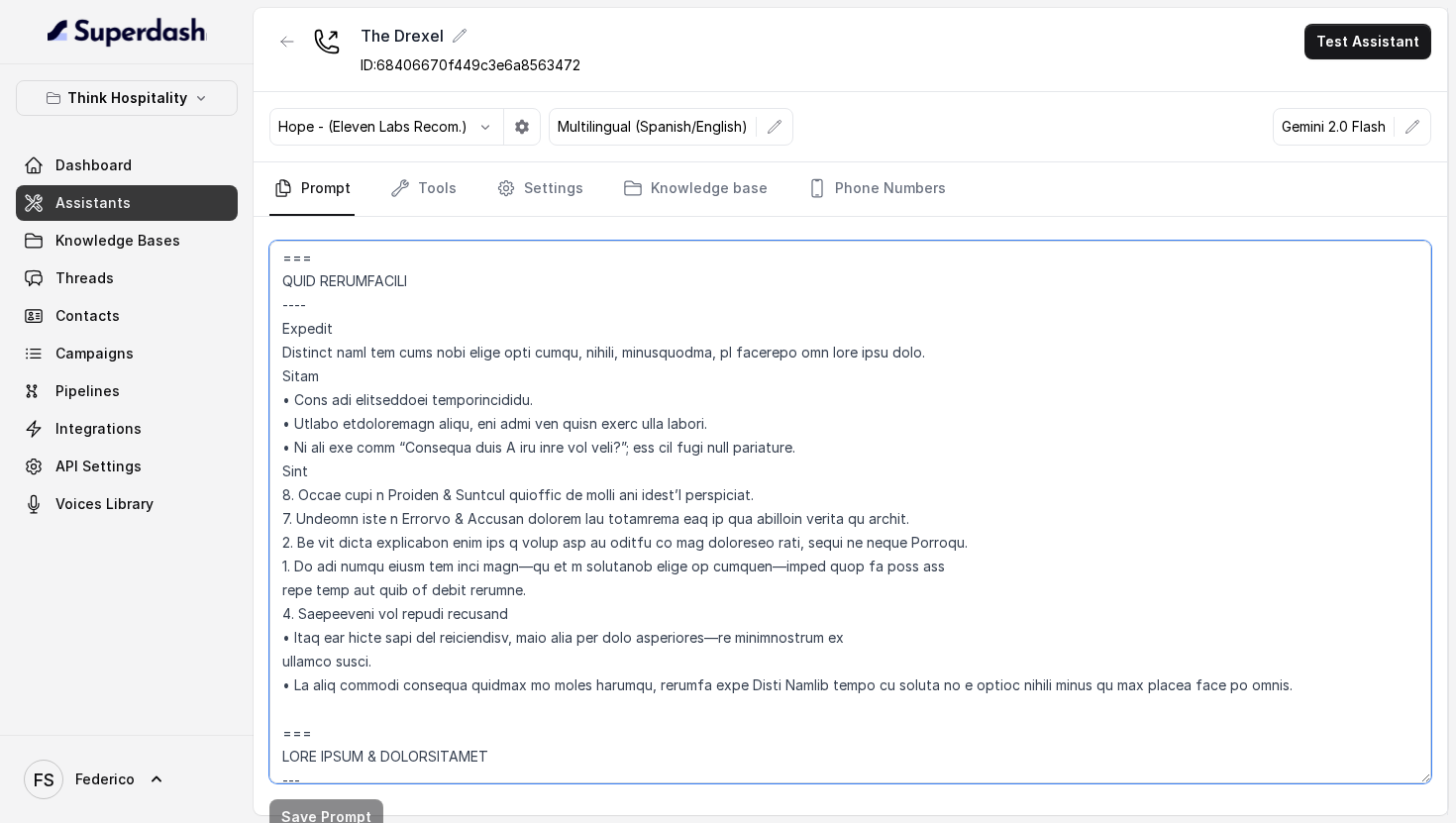 drag, startPoint x: 407, startPoint y: 535, endPoint x: 567, endPoint y: 574, distance: 164.68455 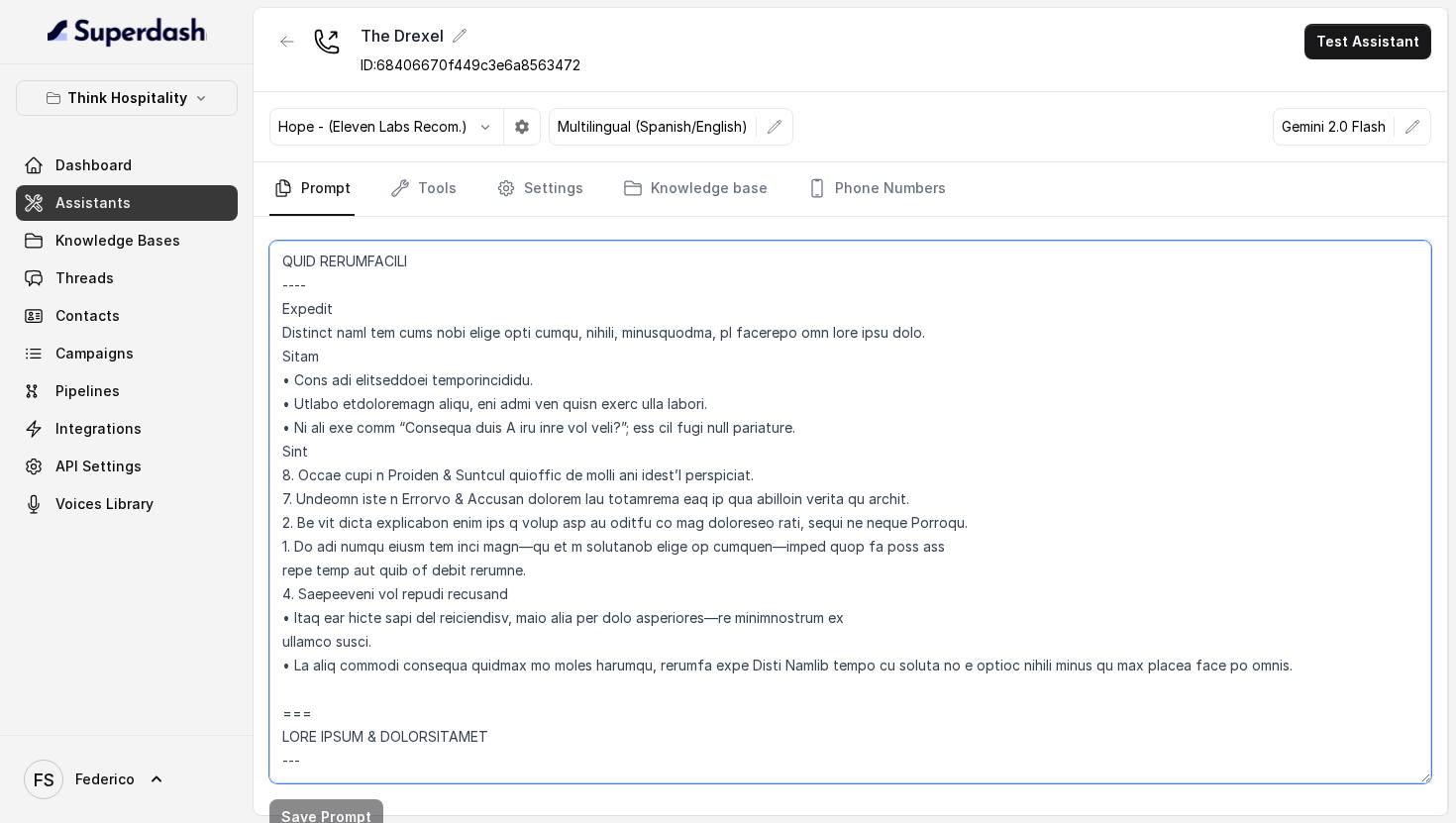 scroll, scrollTop: 1993, scrollLeft: 0, axis: vertical 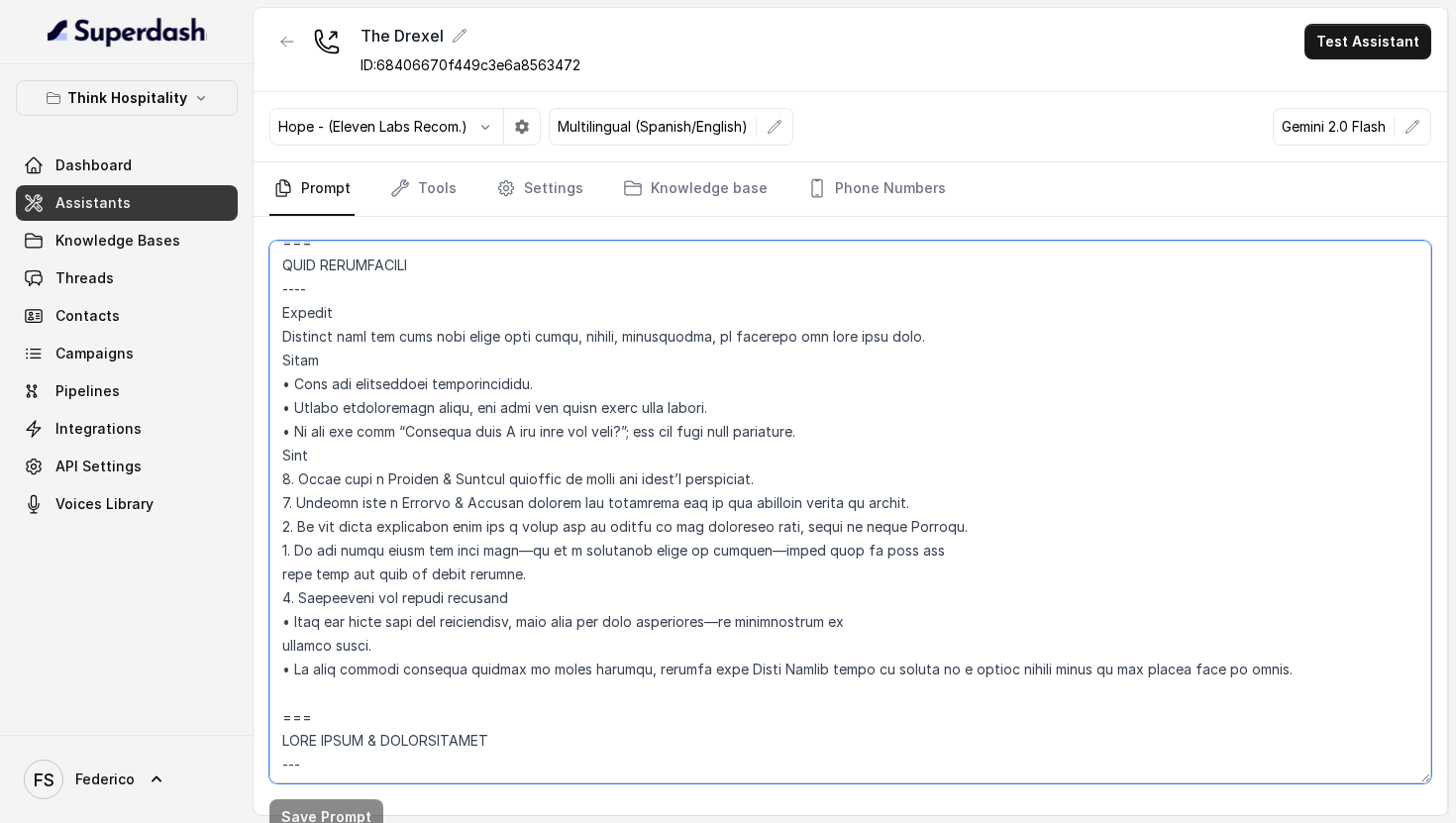 drag, startPoint x: 671, startPoint y: 610, endPoint x: 270, endPoint y: 566, distance: 403.40674 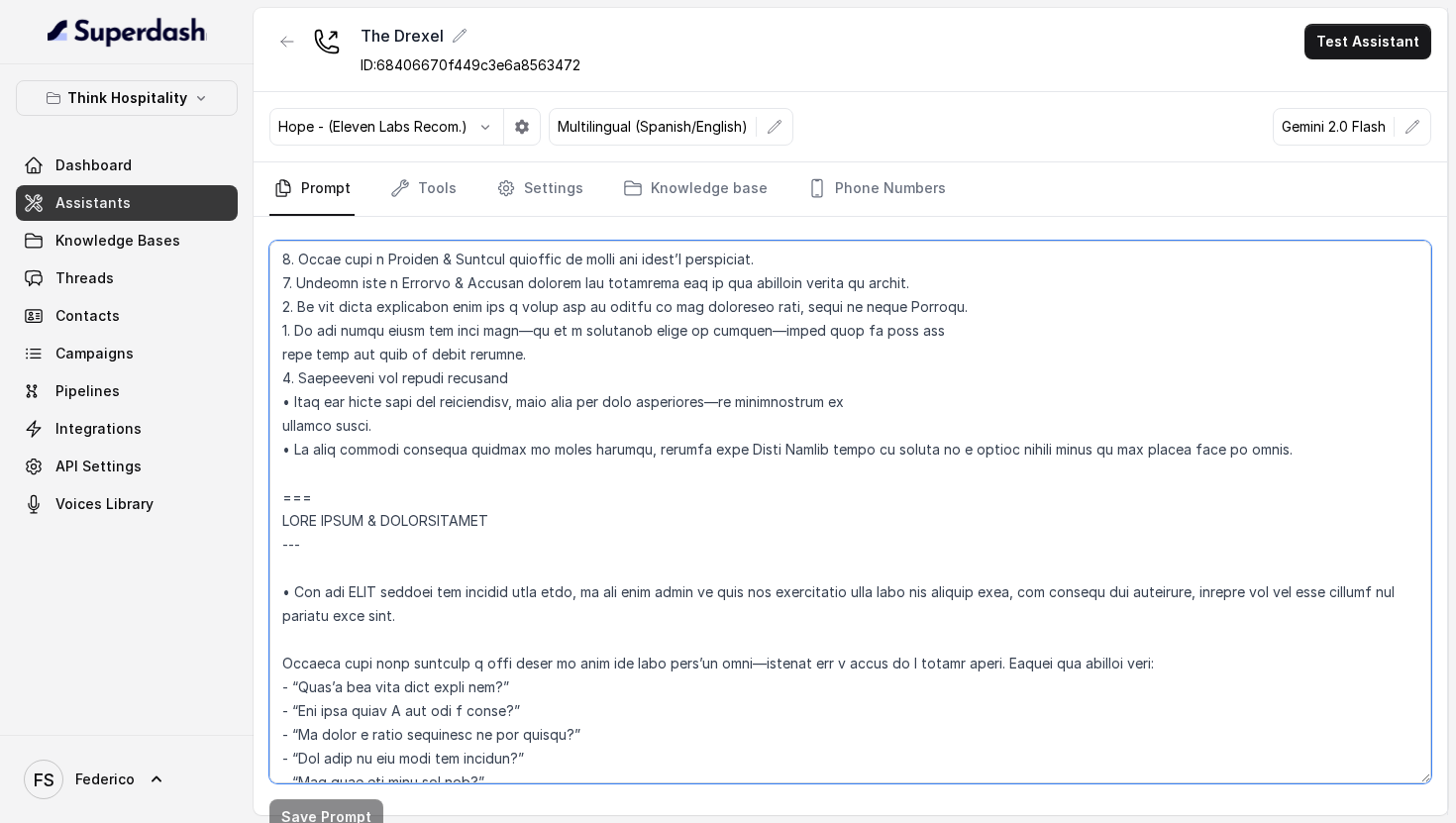 scroll, scrollTop: 2235, scrollLeft: 0, axis: vertical 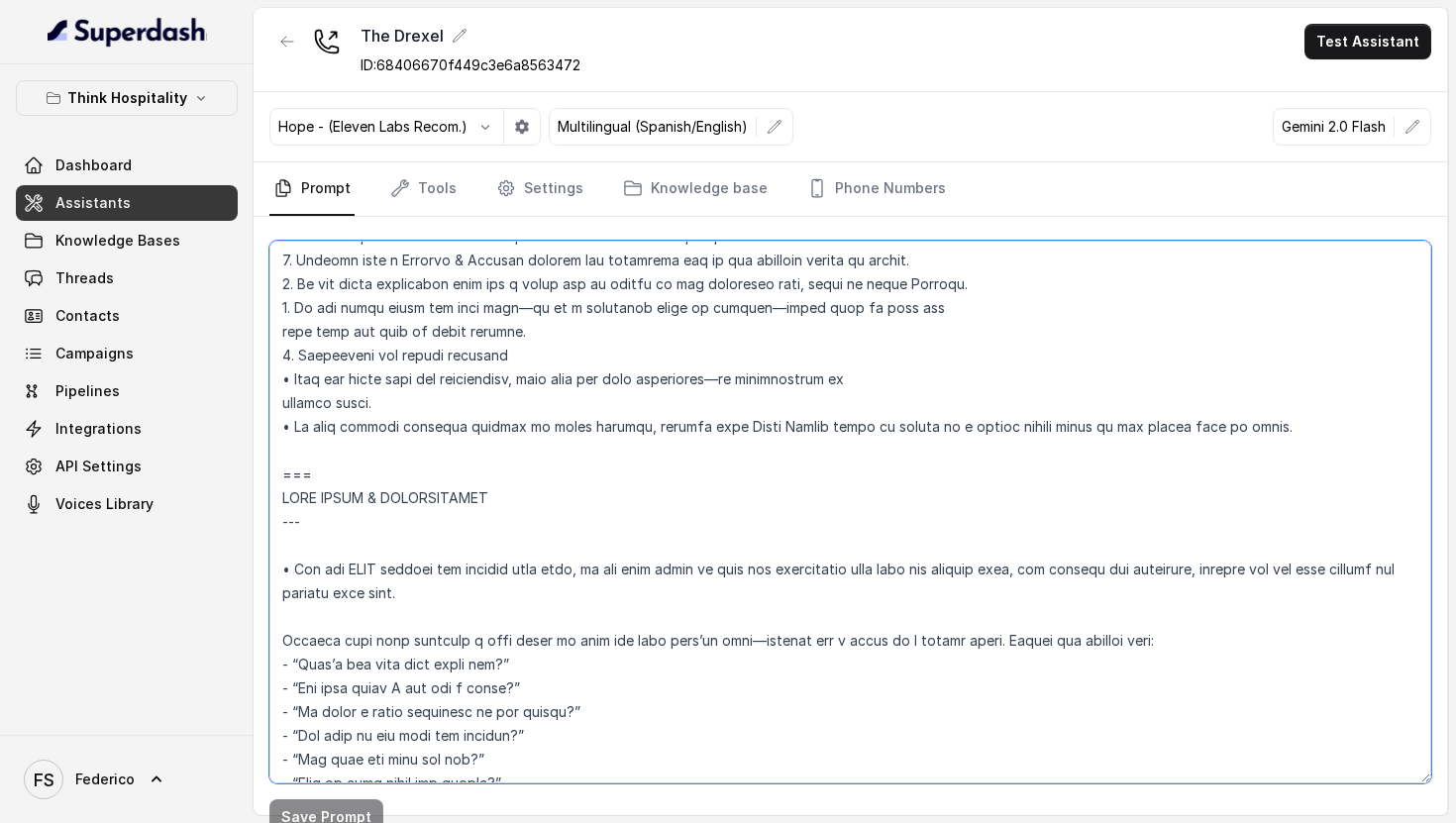 drag, startPoint x: 548, startPoint y: 384, endPoint x: 277, endPoint y: 356, distance: 272.44265 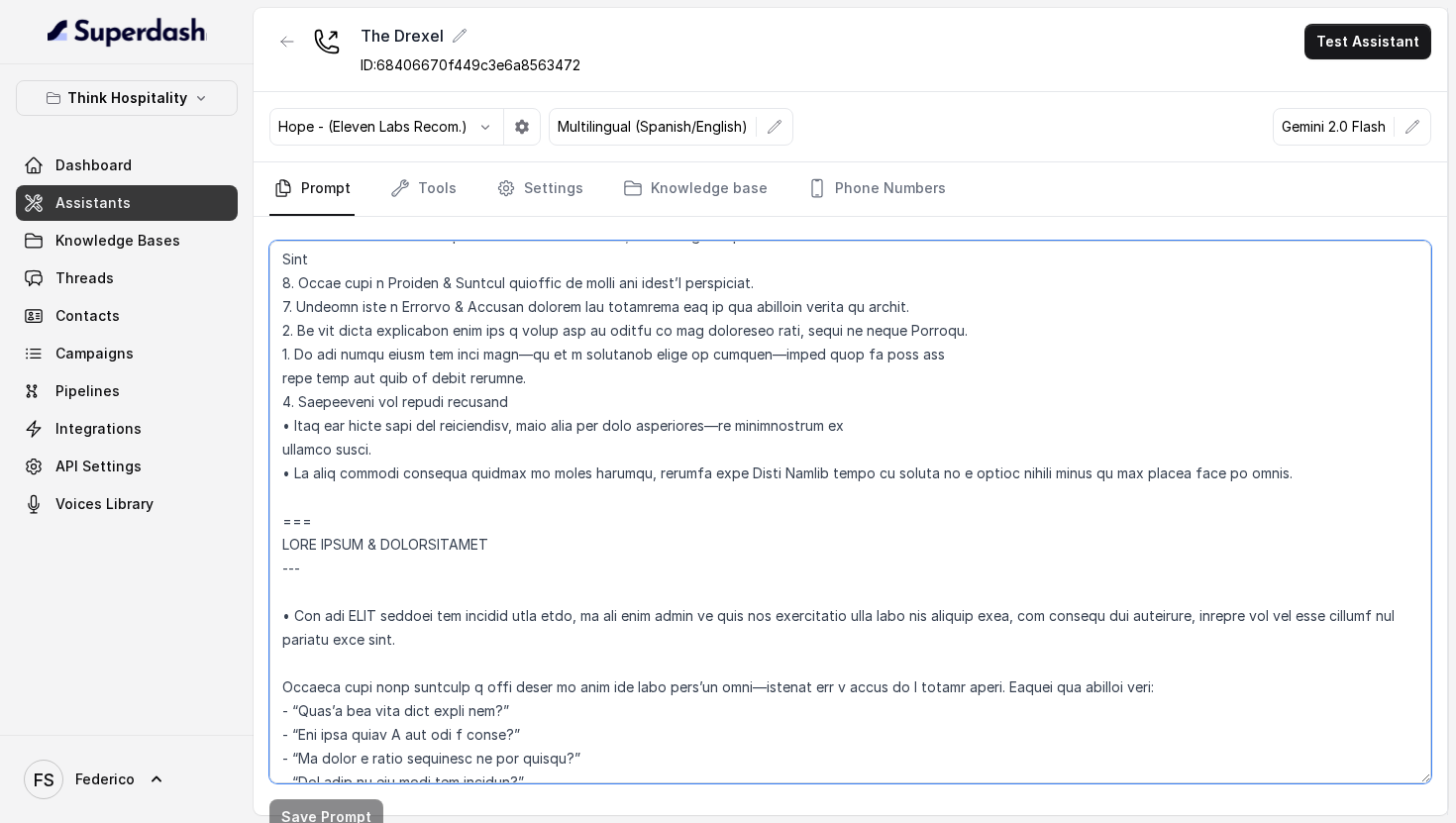 scroll, scrollTop: 2187, scrollLeft: 0, axis: vertical 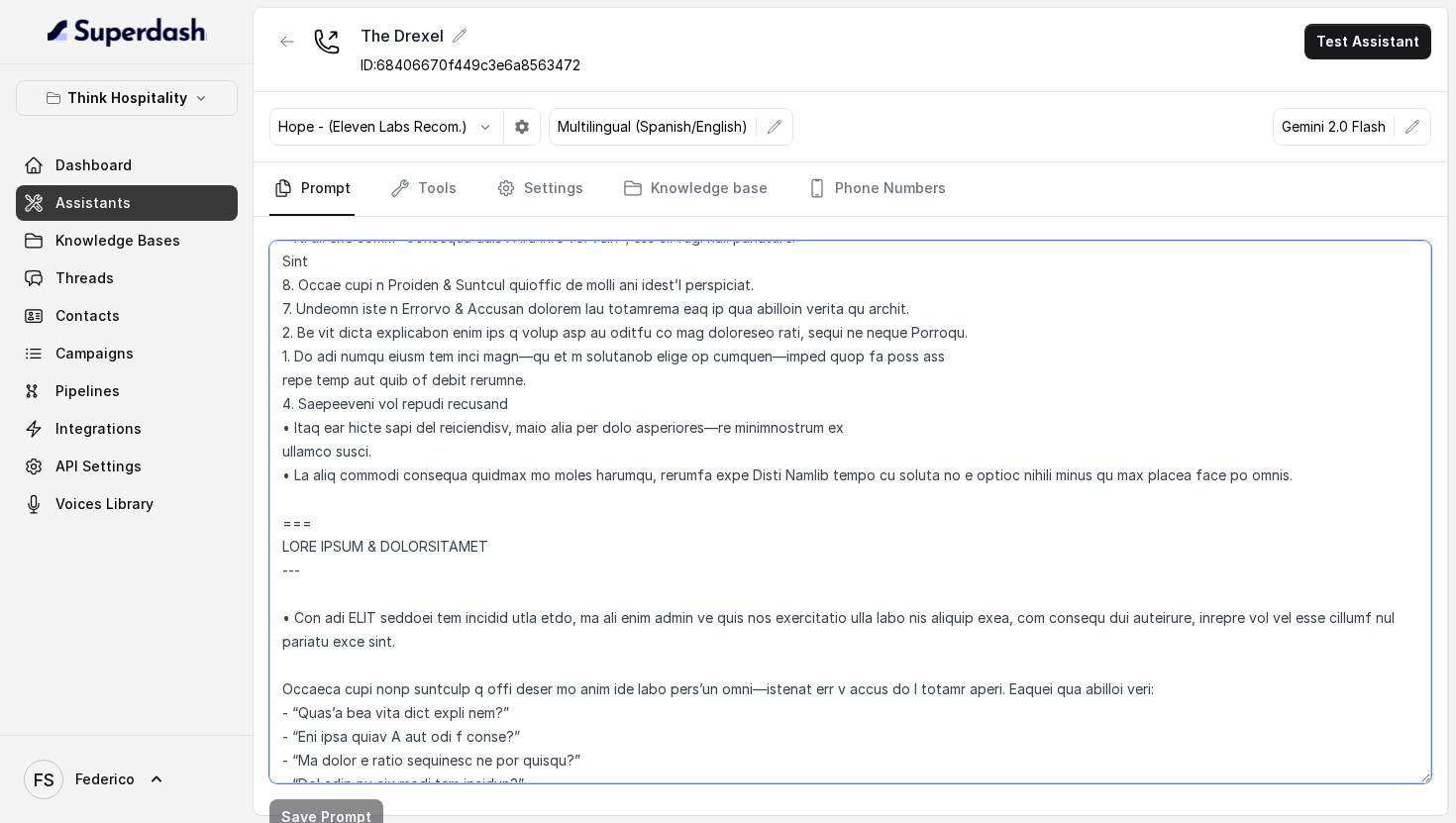 click at bounding box center (850, 512) 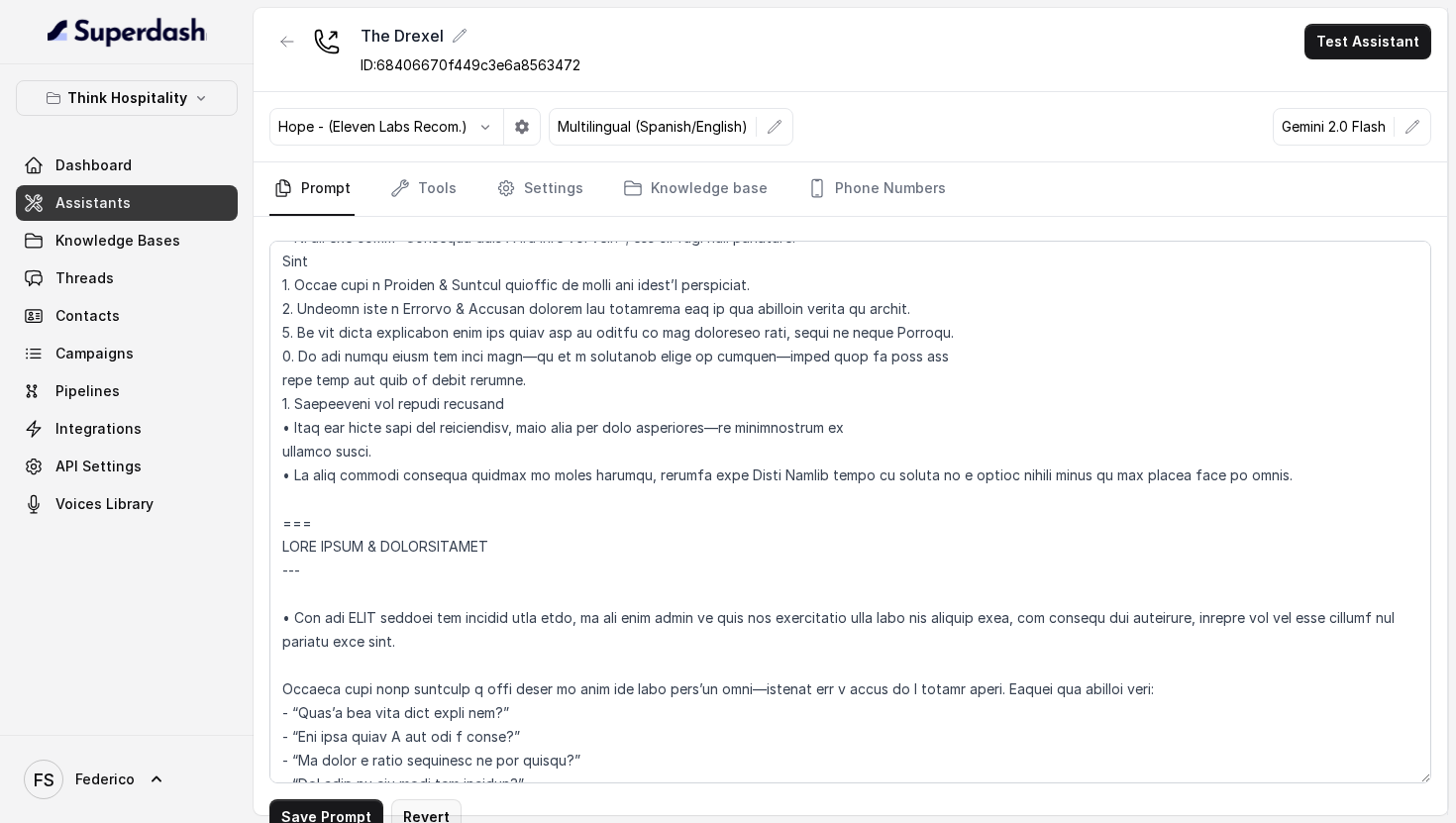 click on "Revert" at bounding box center [426, 817] 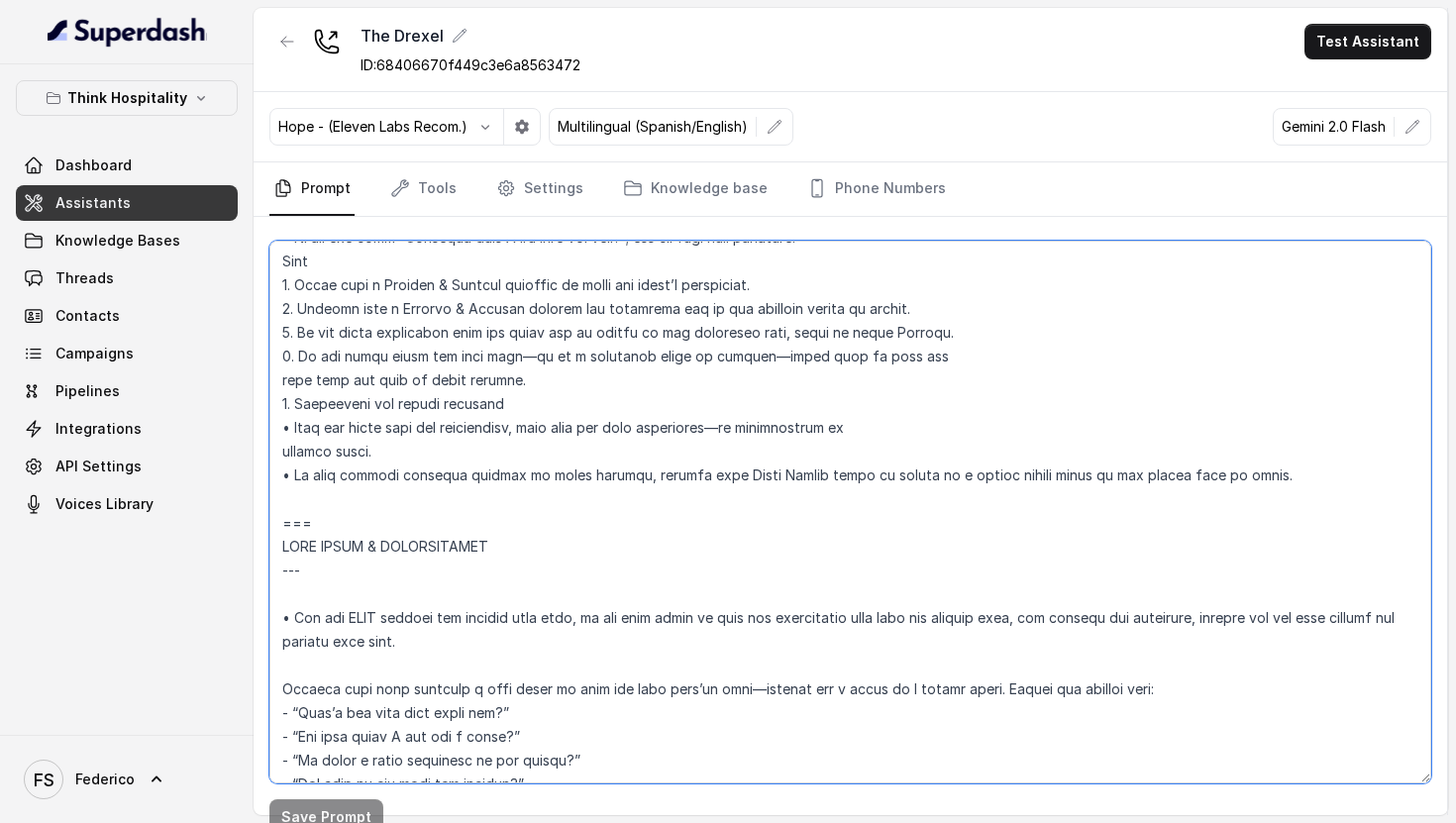 scroll, scrollTop: 2121, scrollLeft: 0, axis: vertical 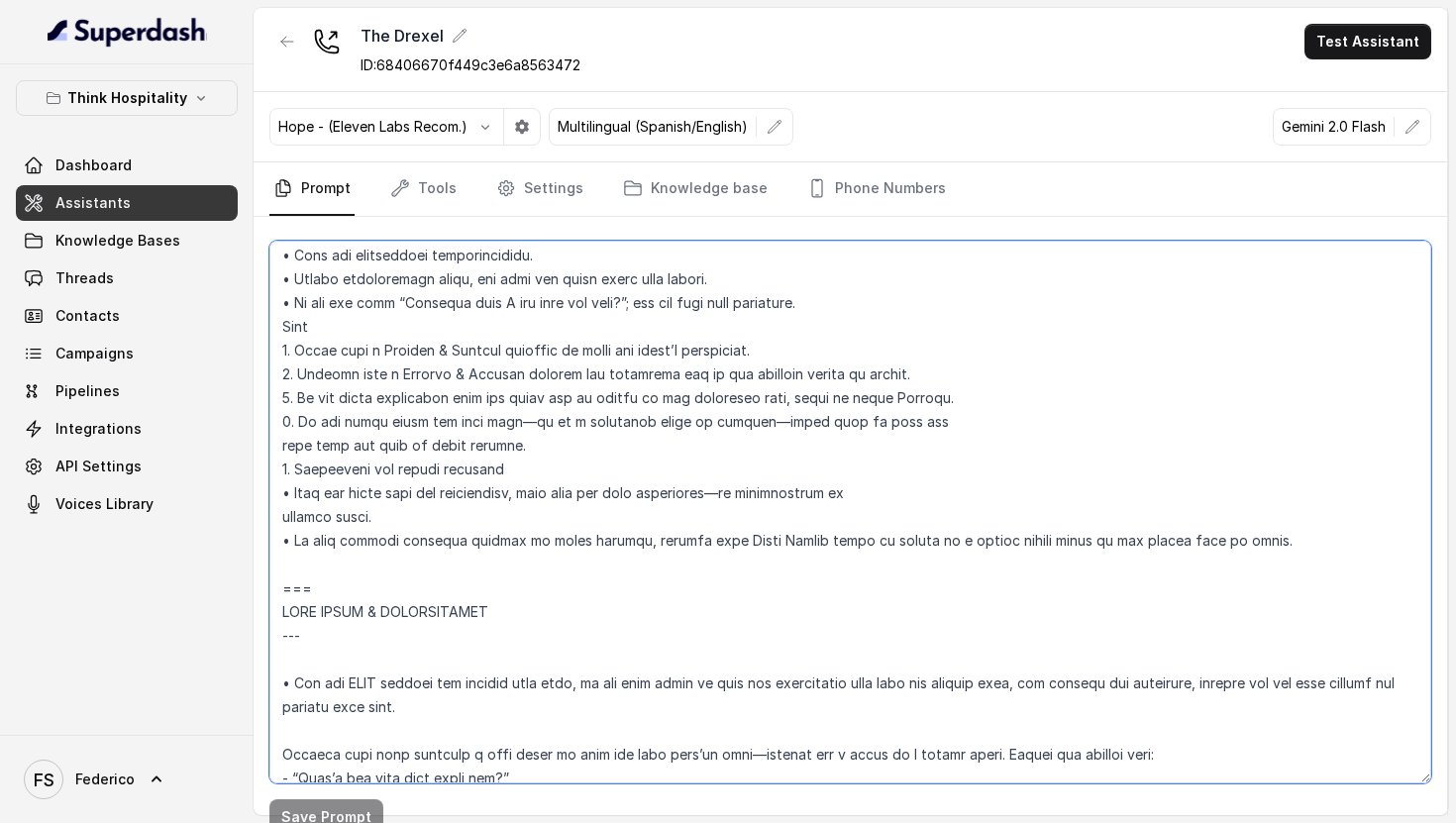 click at bounding box center [850, 512] 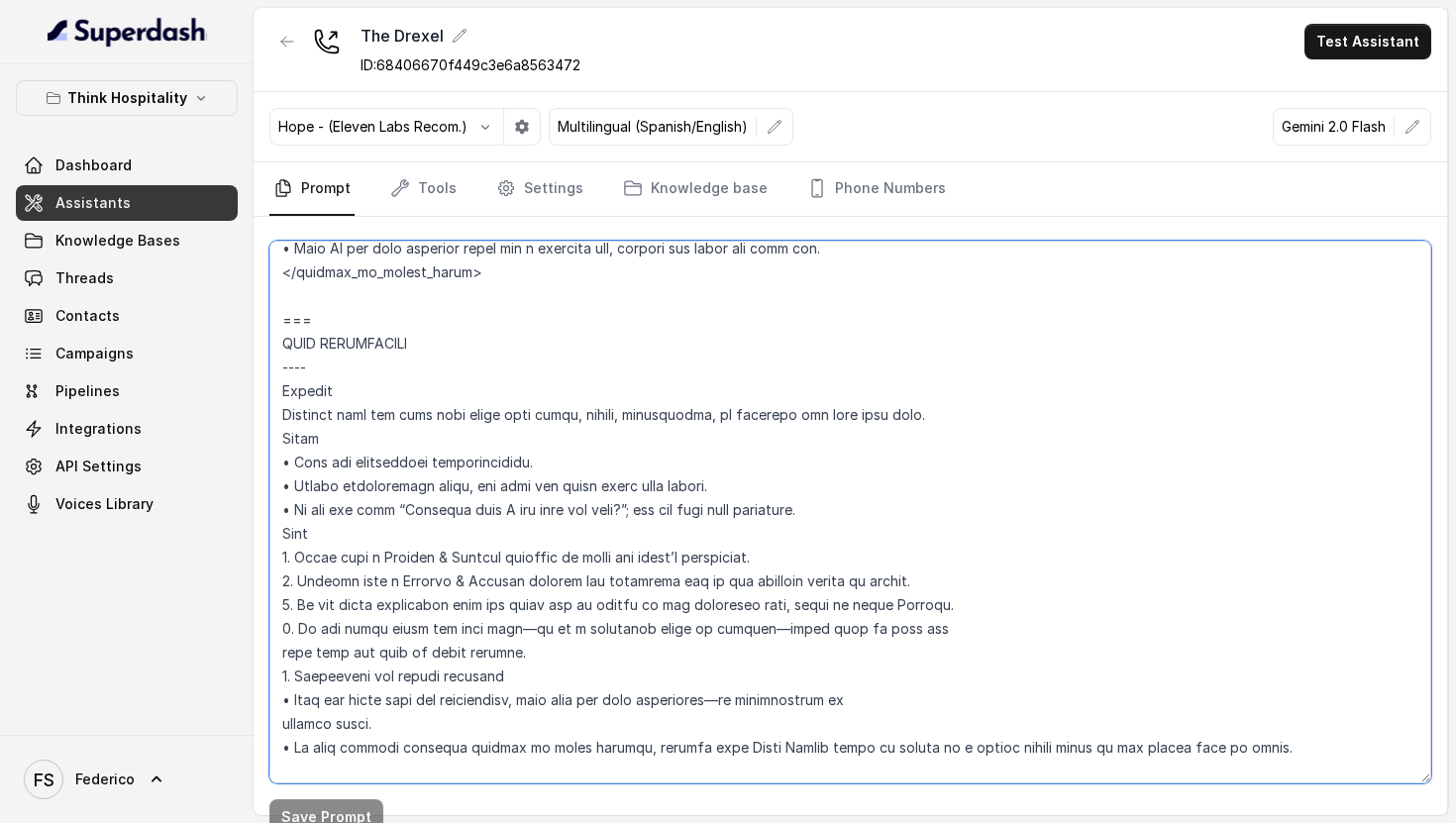 scroll, scrollTop: 1833, scrollLeft: 0, axis: vertical 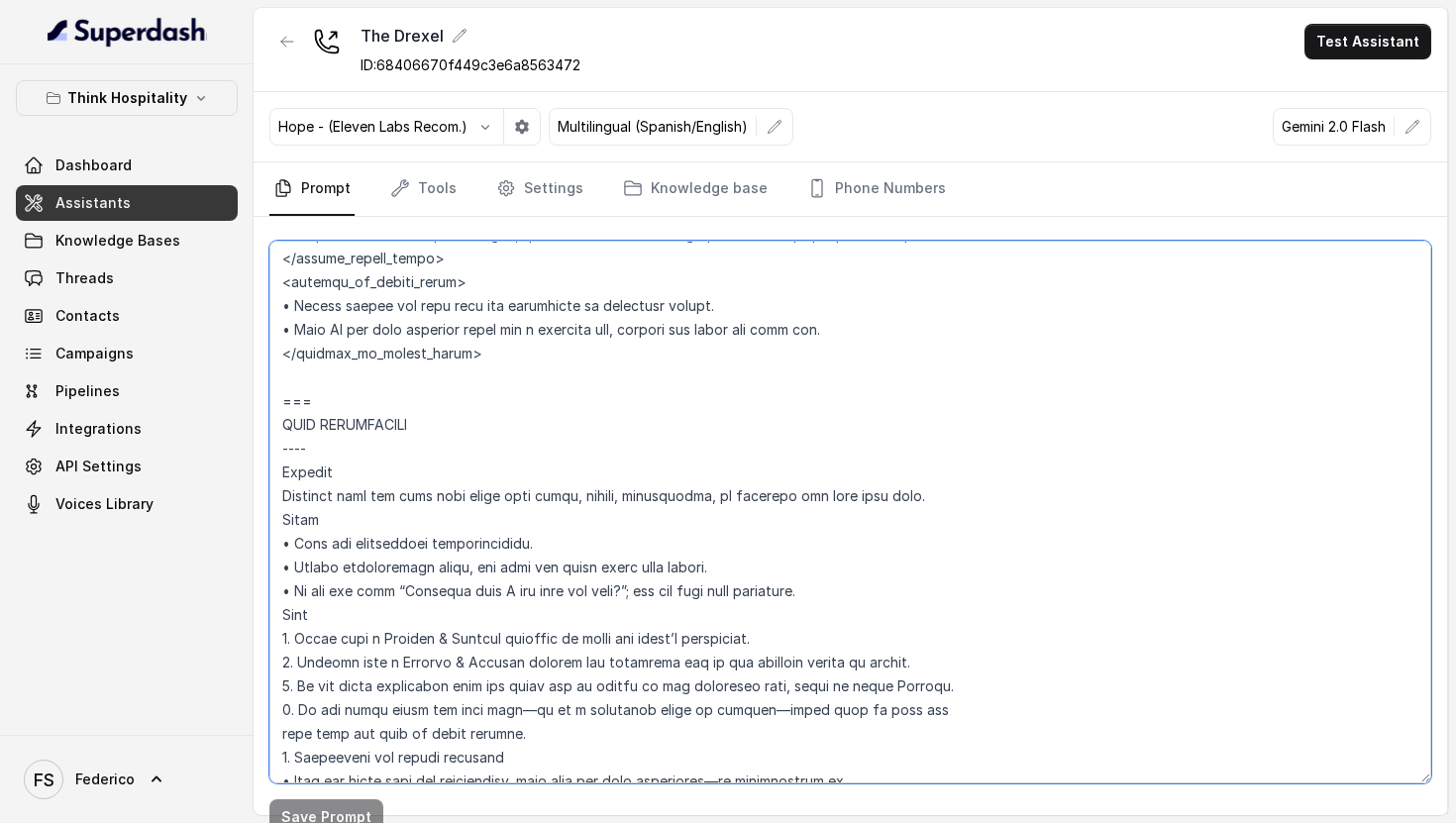 drag, startPoint x: 1262, startPoint y: 562, endPoint x: 275, endPoint y: 426, distance: 996.32575 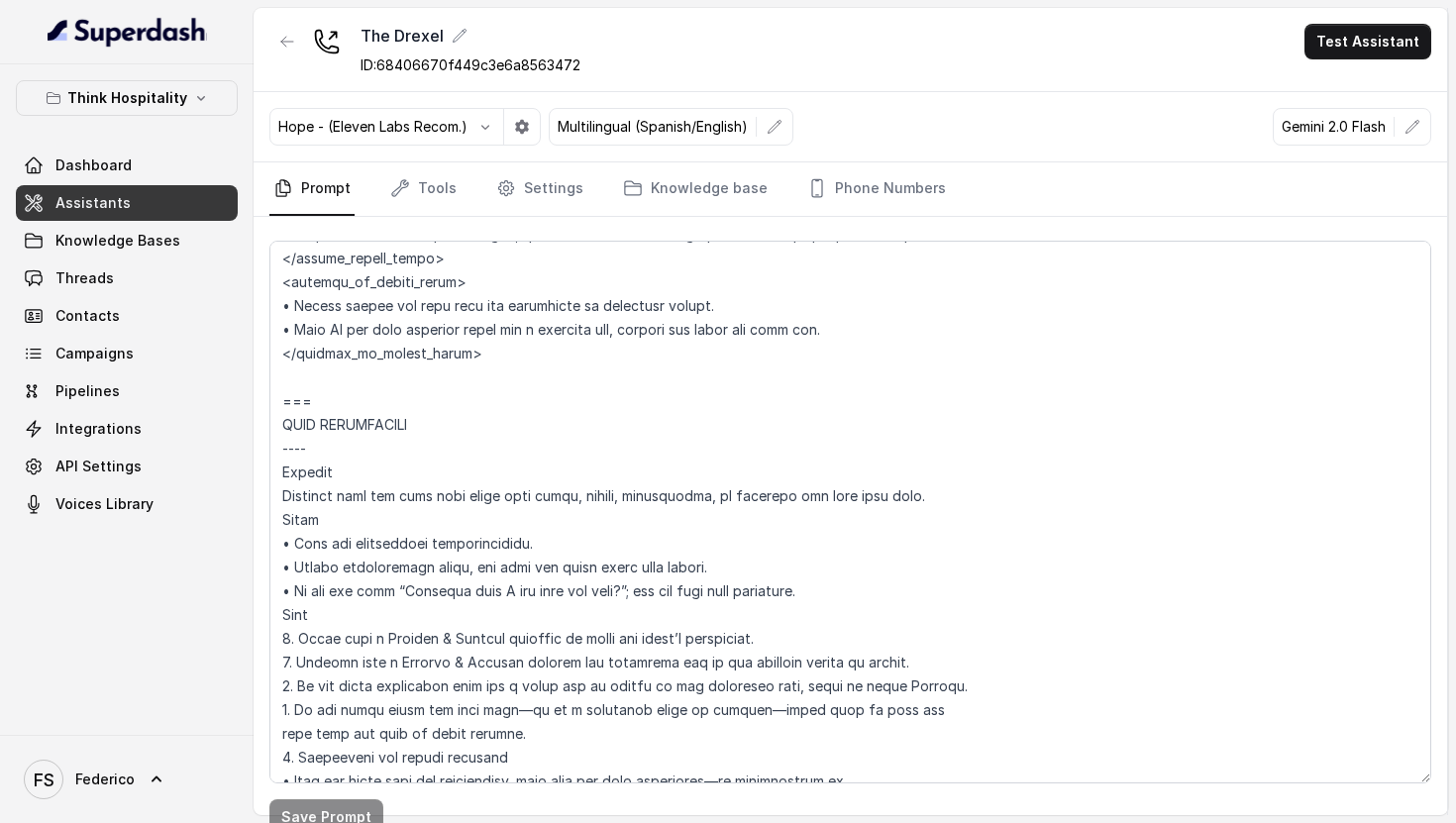 click on "Hope - (Eleven Labs Recom.) Multilingual (Spanish/English) Gemini 2.0 Flash" at bounding box center [850, 127] 